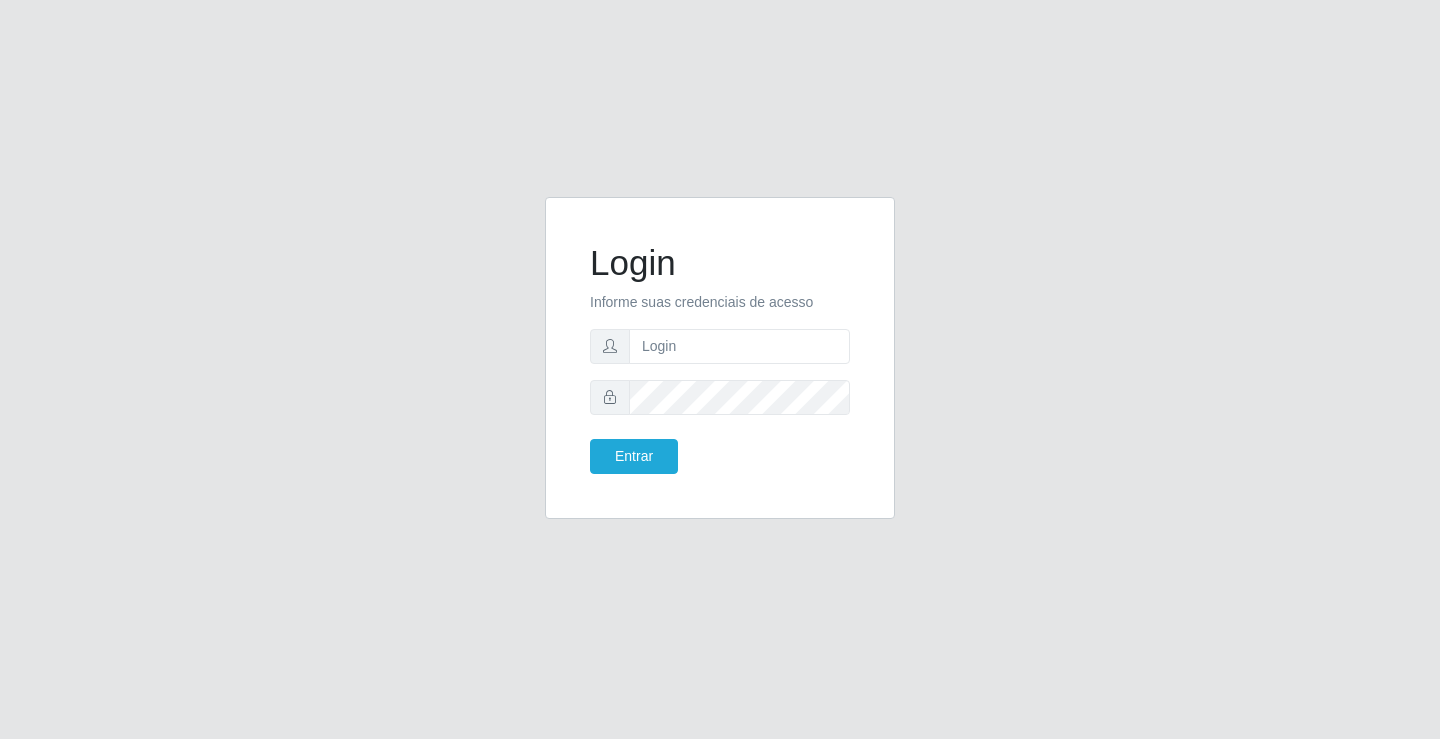 scroll, scrollTop: 0, scrollLeft: 0, axis: both 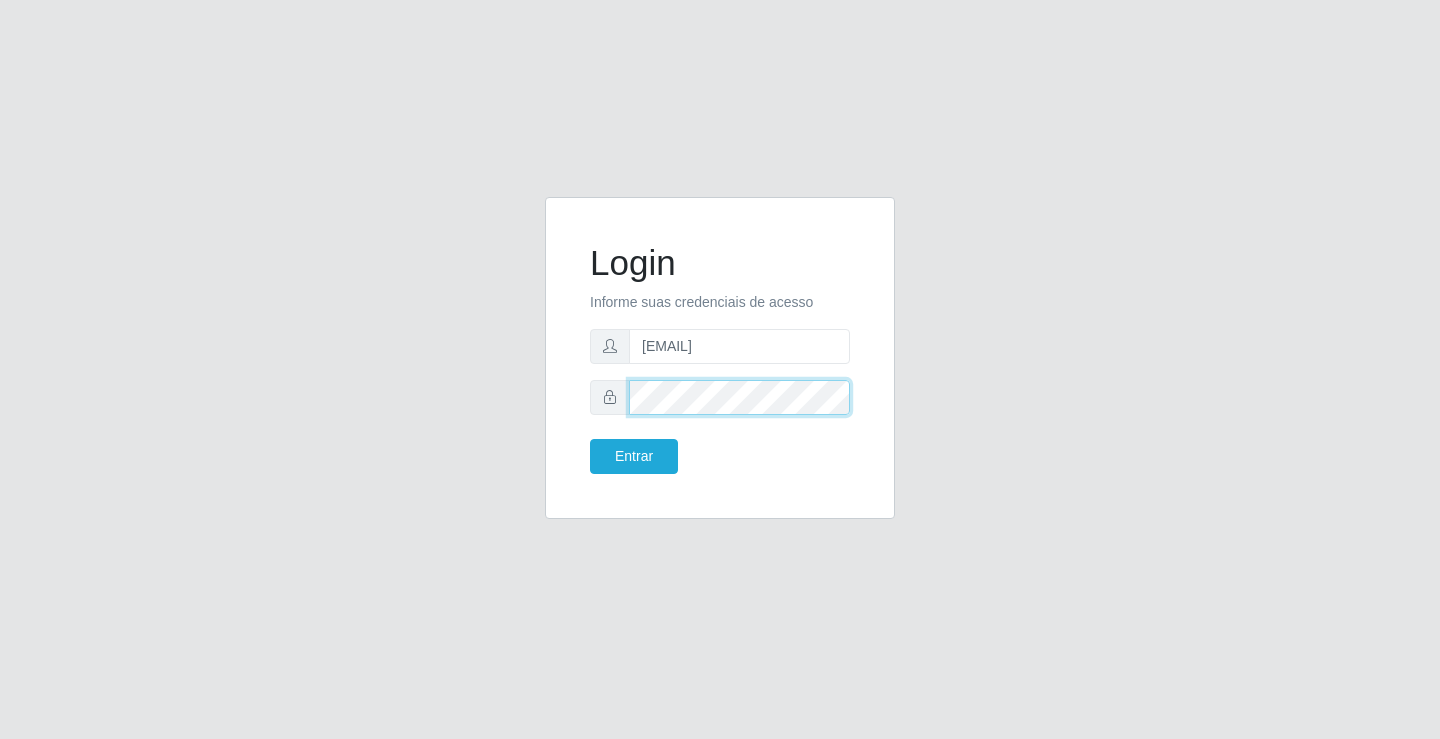 click on "Entrar" at bounding box center [634, 456] 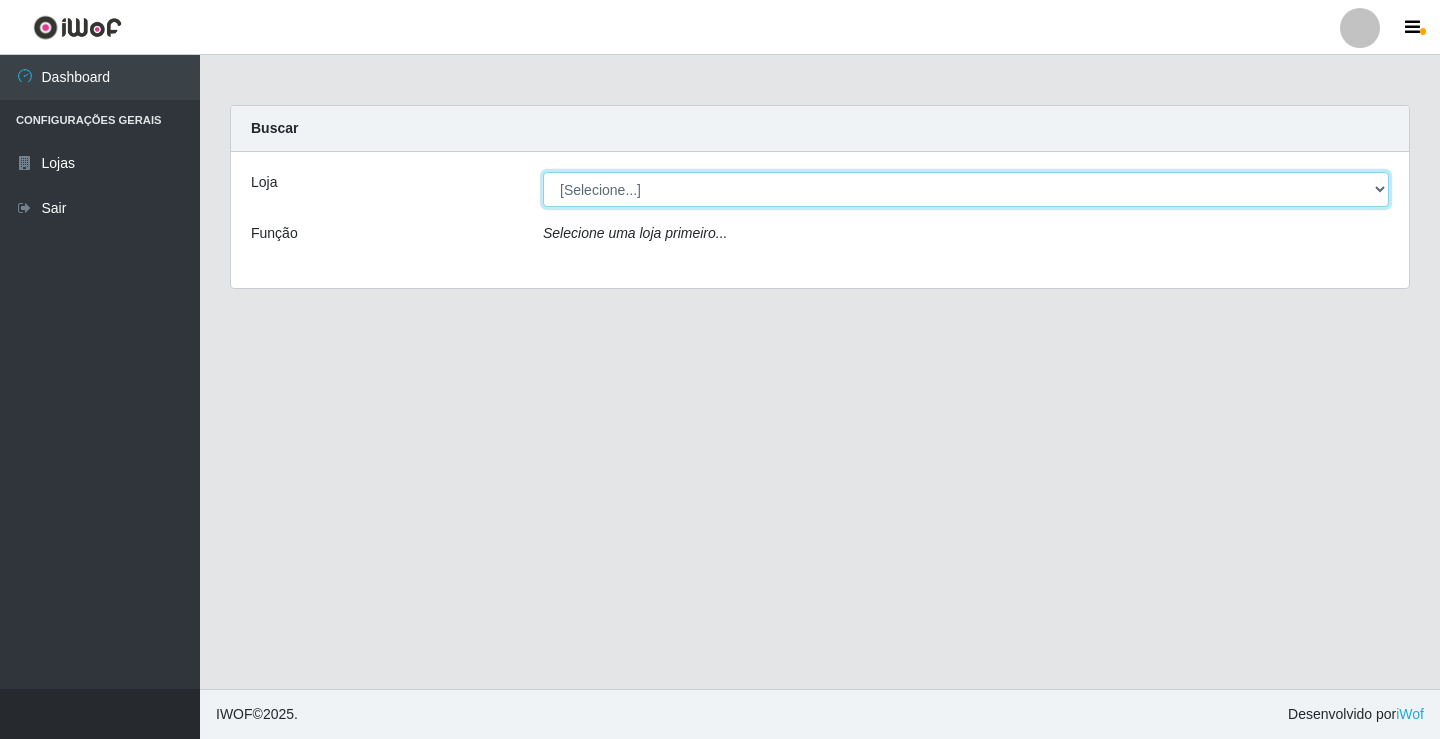 click on "[Selecione...] Ideal - [NAME]" at bounding box center (966, 189) 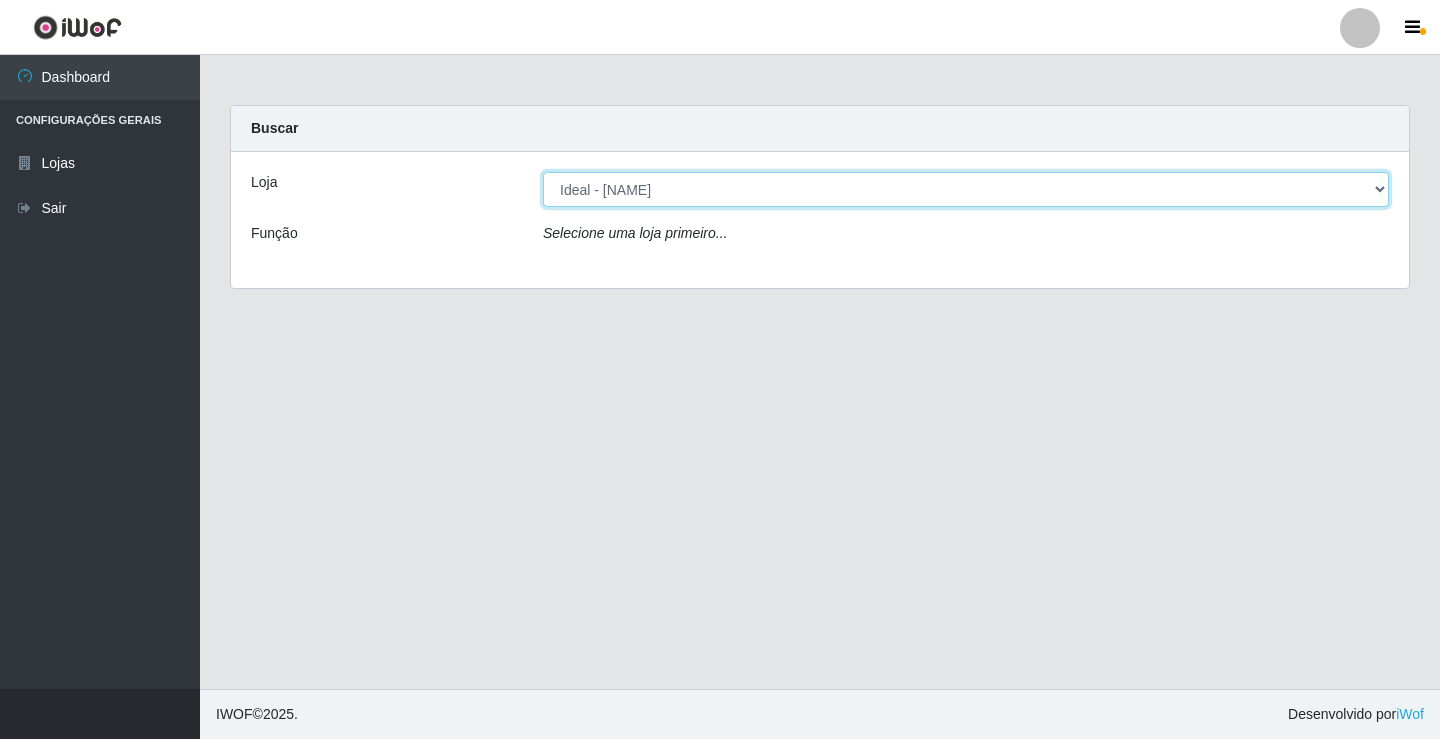 click on "[Selecione...] Ideal - [NAME]" at bounding box center [966, 189] 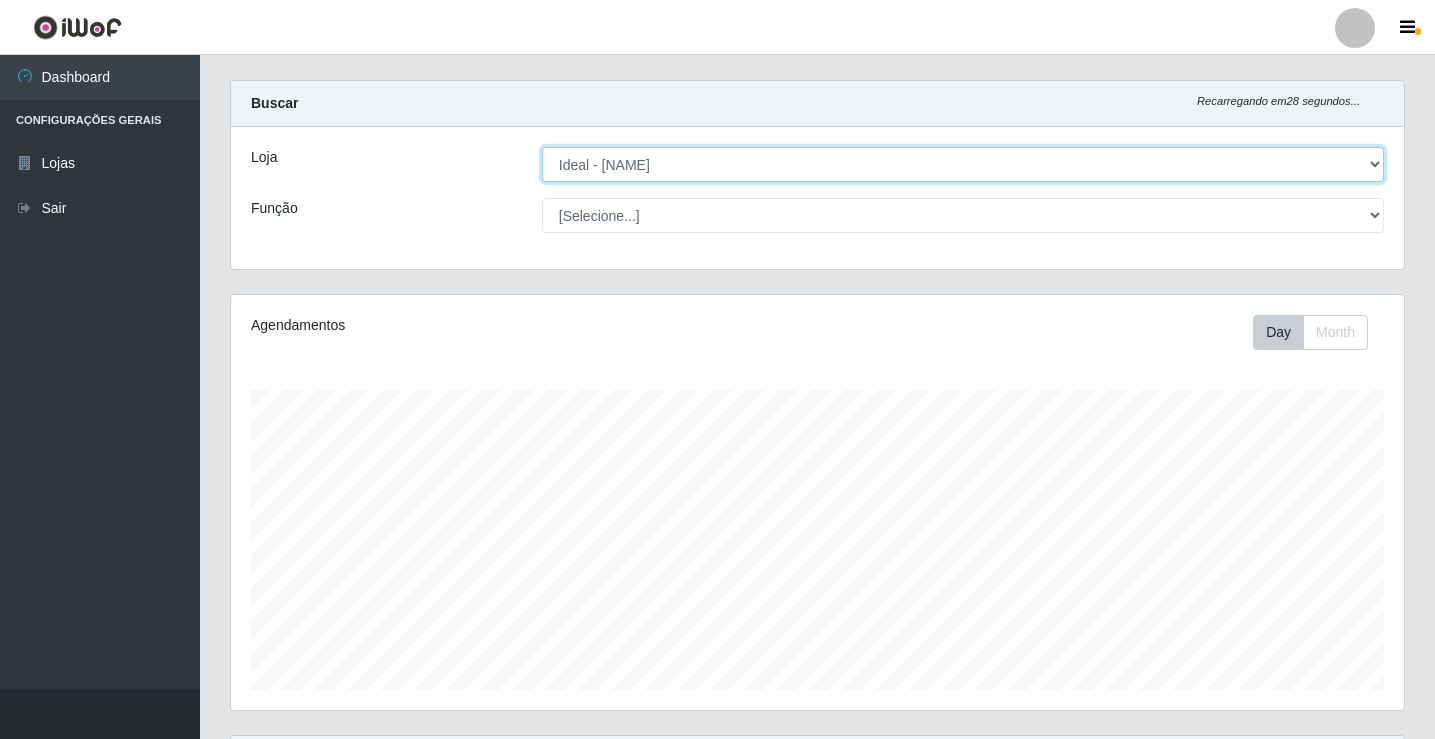 scroll, scrollTop: 100, scrollLeft: 0, axis: vertical 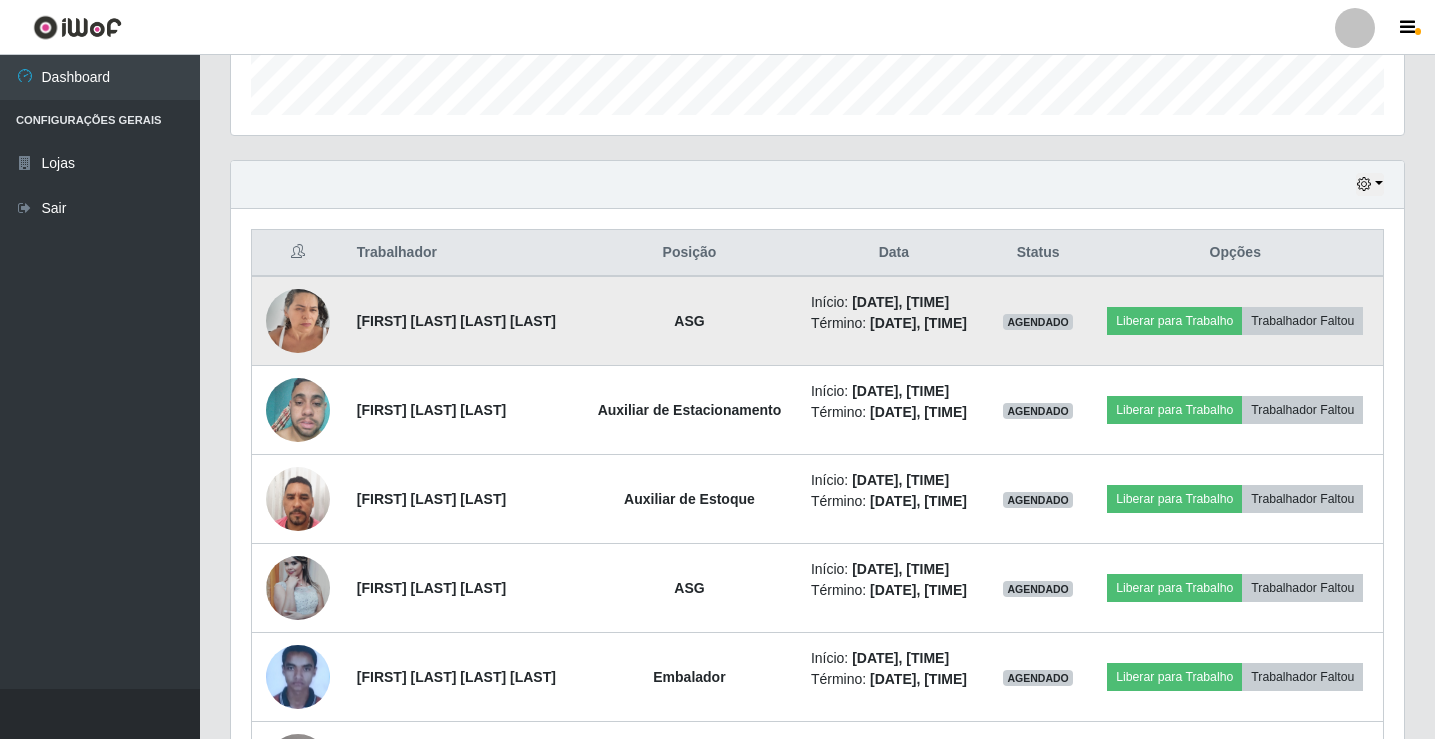 click at bounding box center (298, 320) 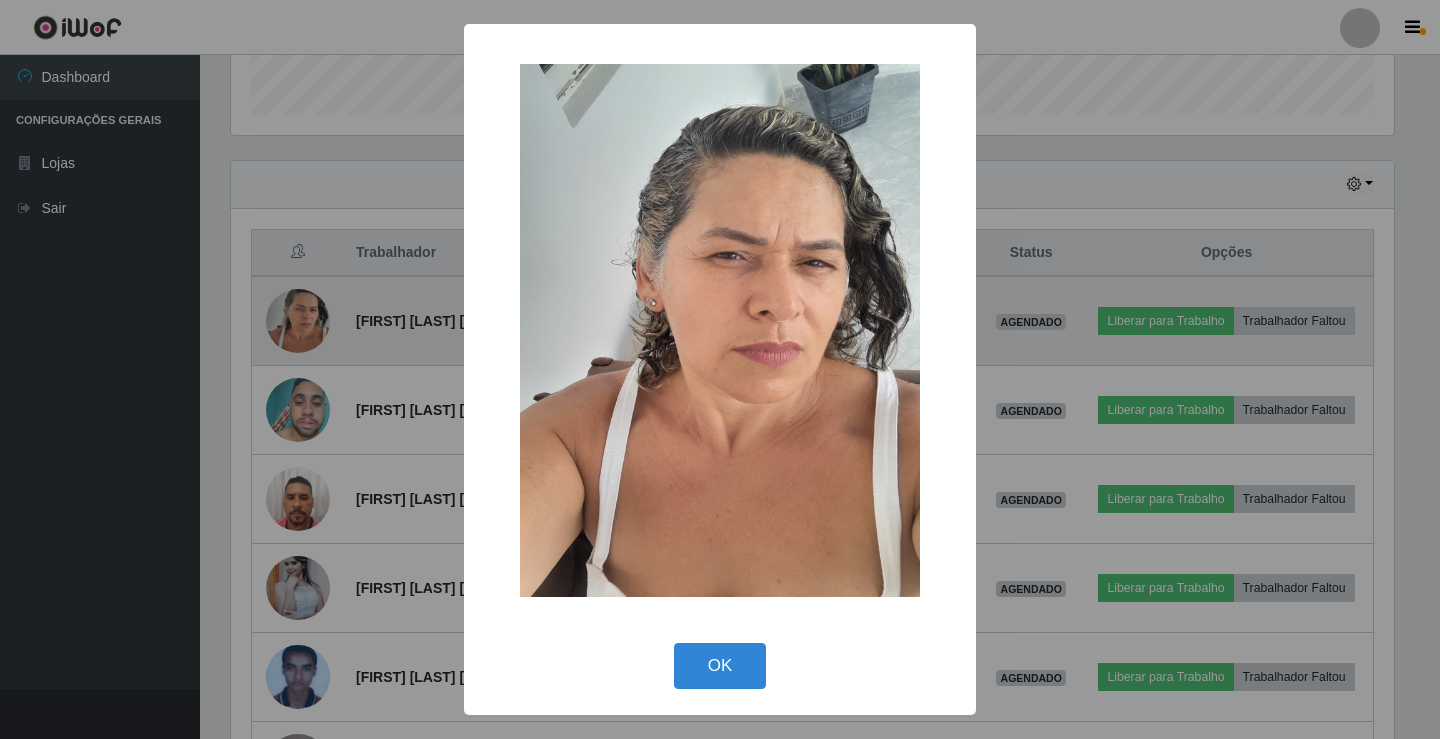 click on "× OK Cancel" at bounding box center (720, 369) 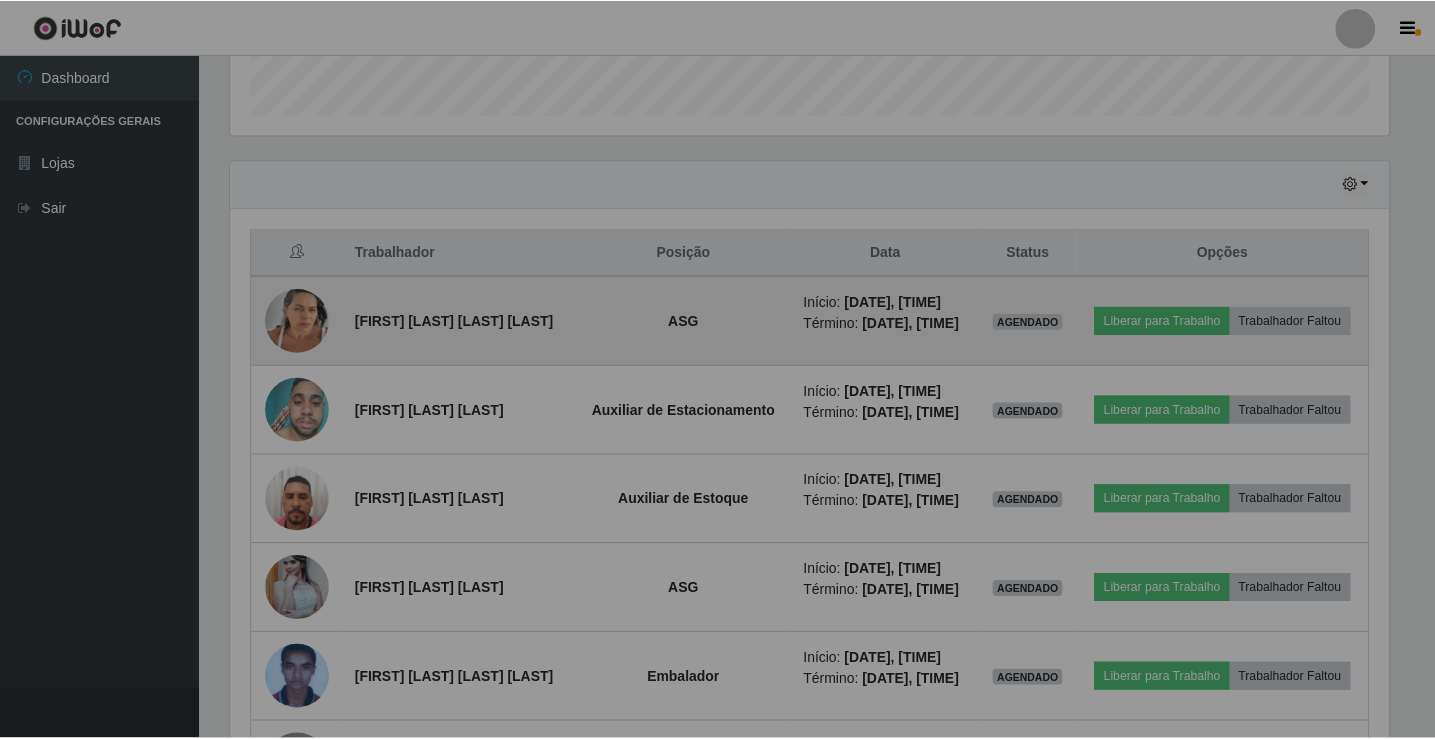 scroll, scrollTop: 999585, scrollLeft: 998827, axis: both 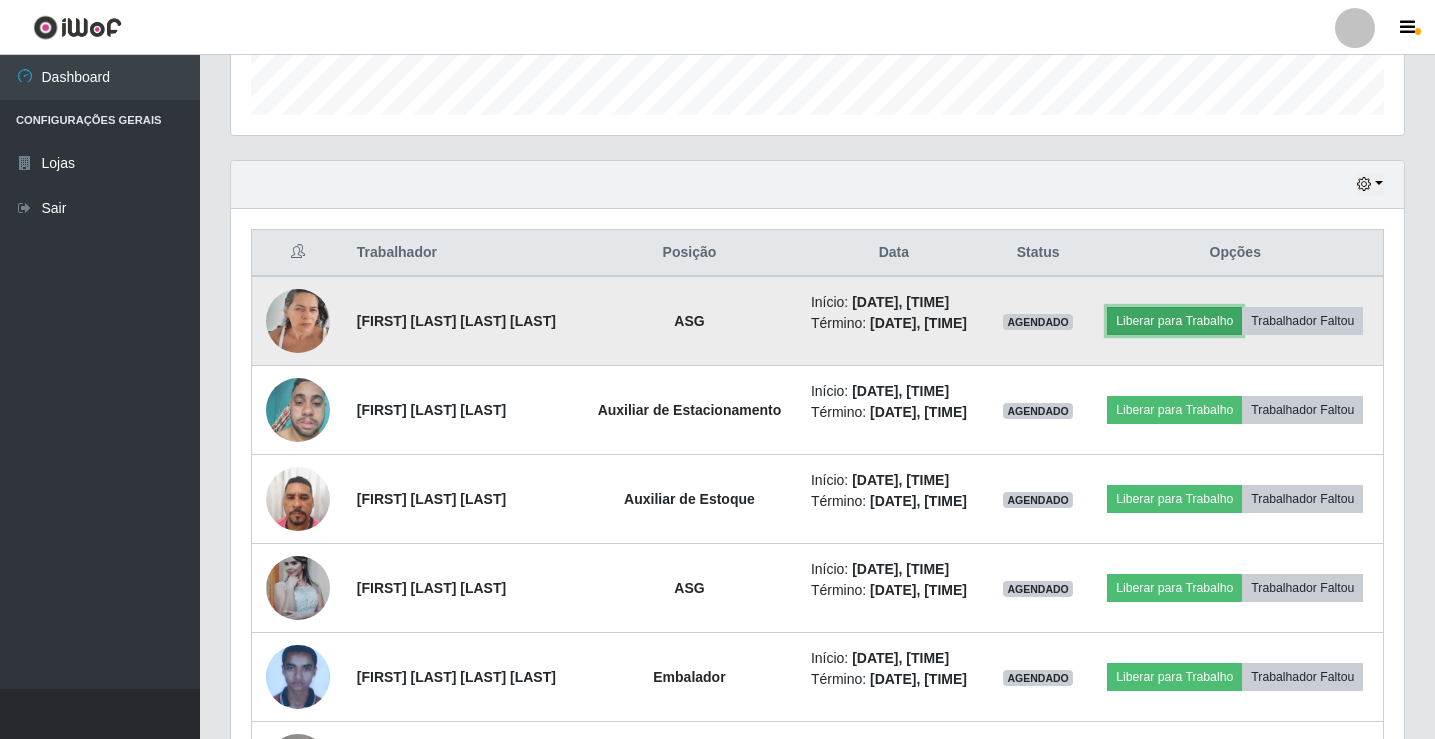click on "Liberar para Trabalho" at bounding box center [1174, 321] 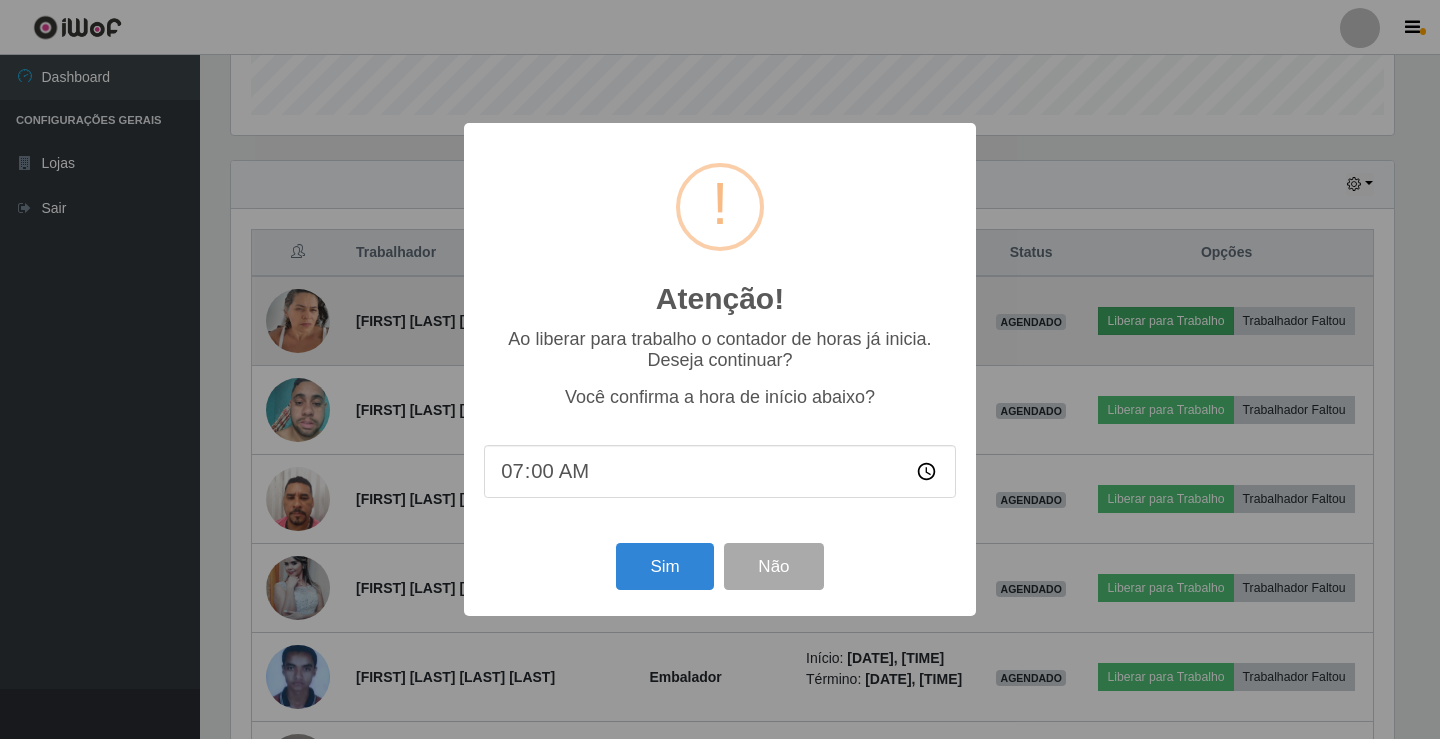 scroll, scrollTop: 999585, scrollLeft: 998837, axis: both 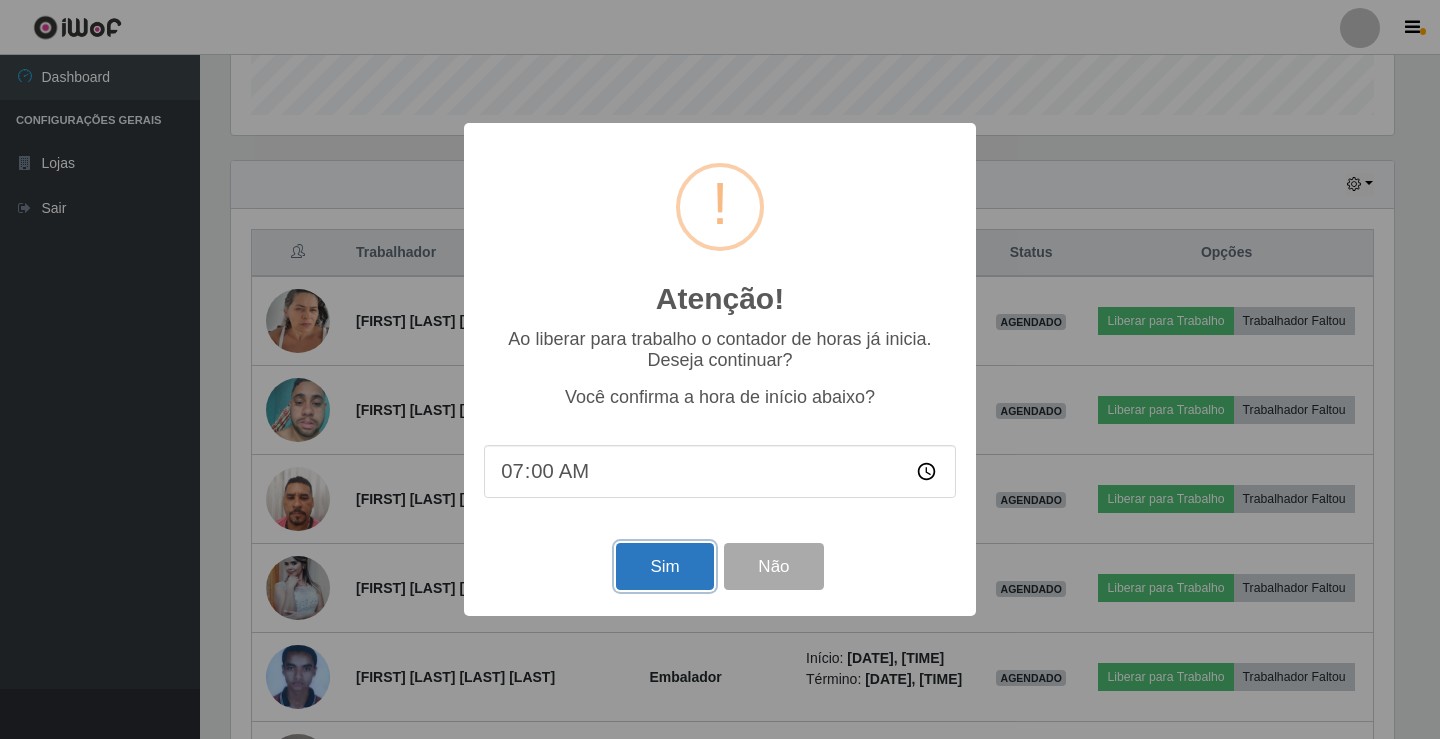 click on "Sim" at bounding box center [664, 566] 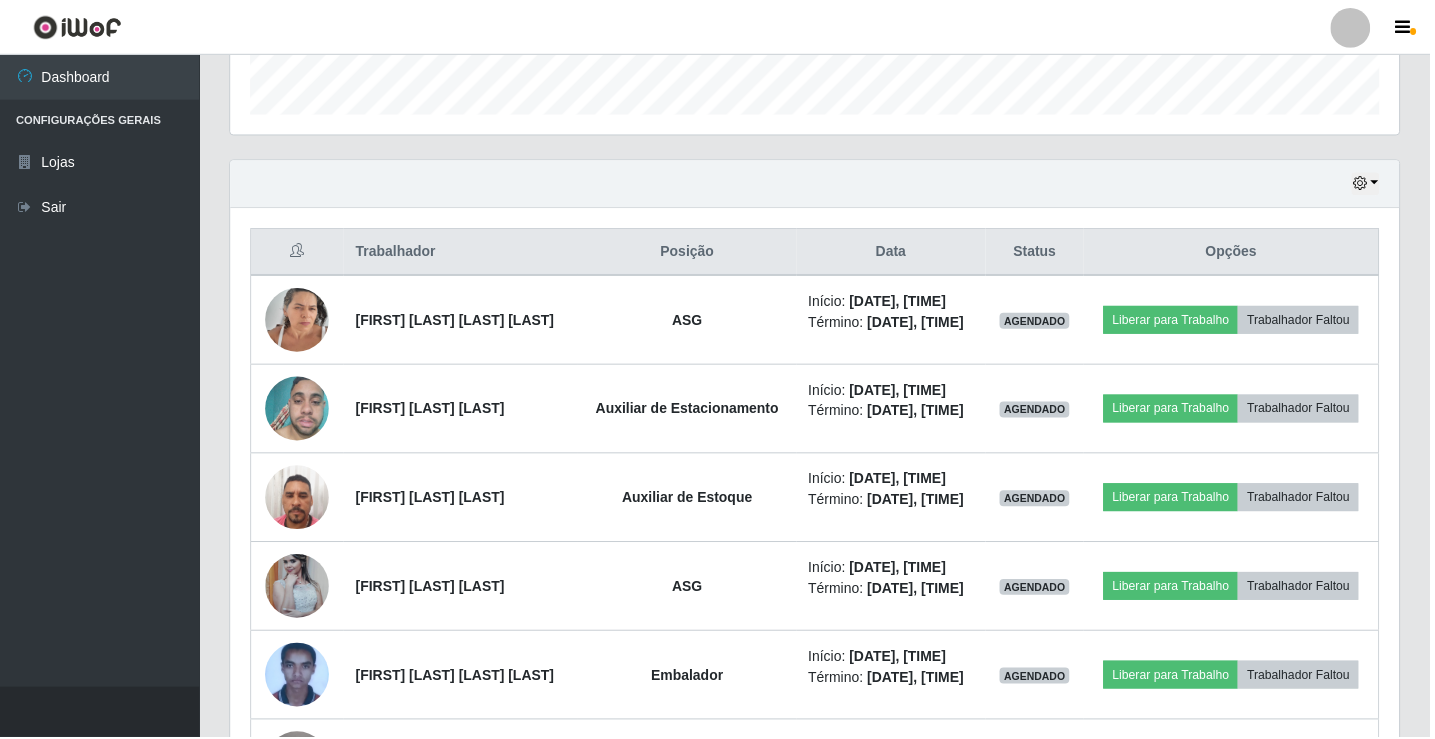 scroll, scrollTop: 999585, scrollLeft: 998827, axis: both 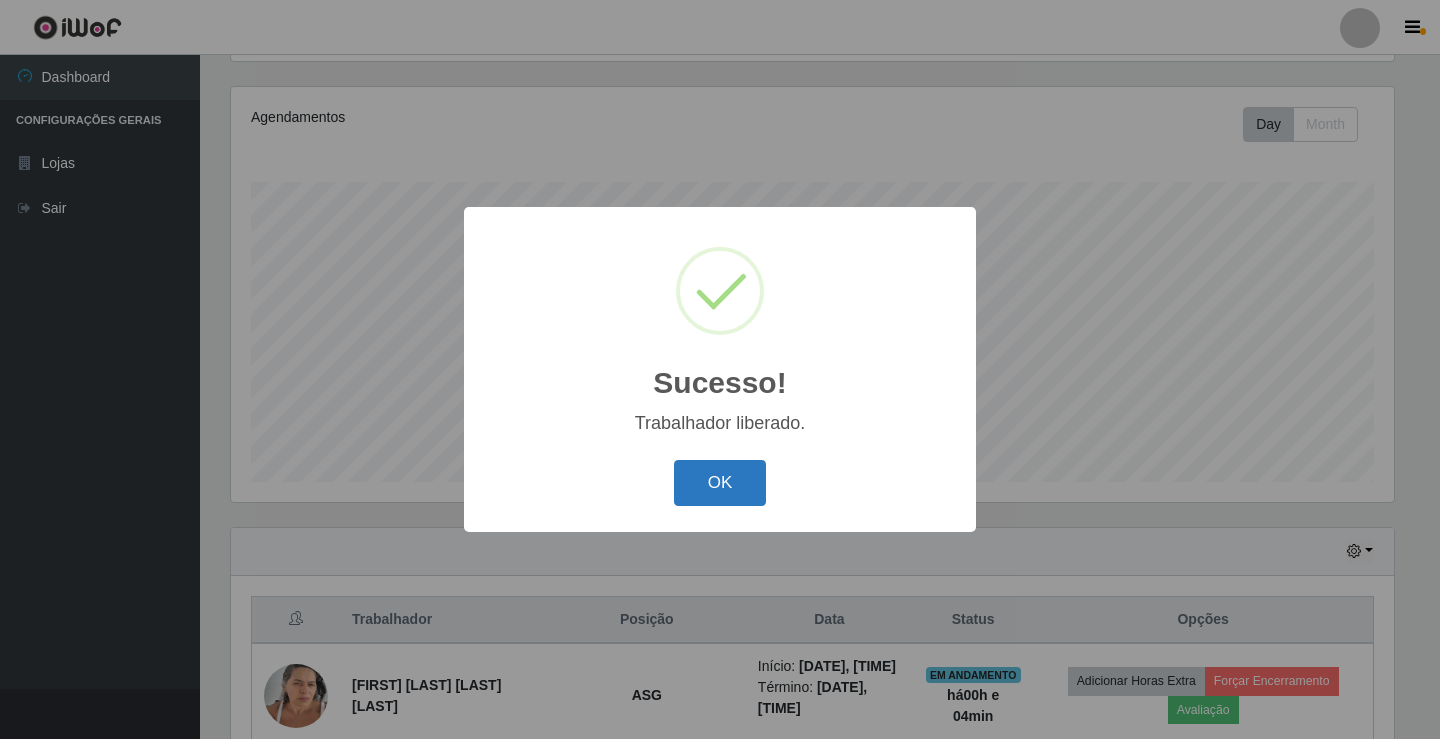 click on "OK" at bounding box center [720, 483] 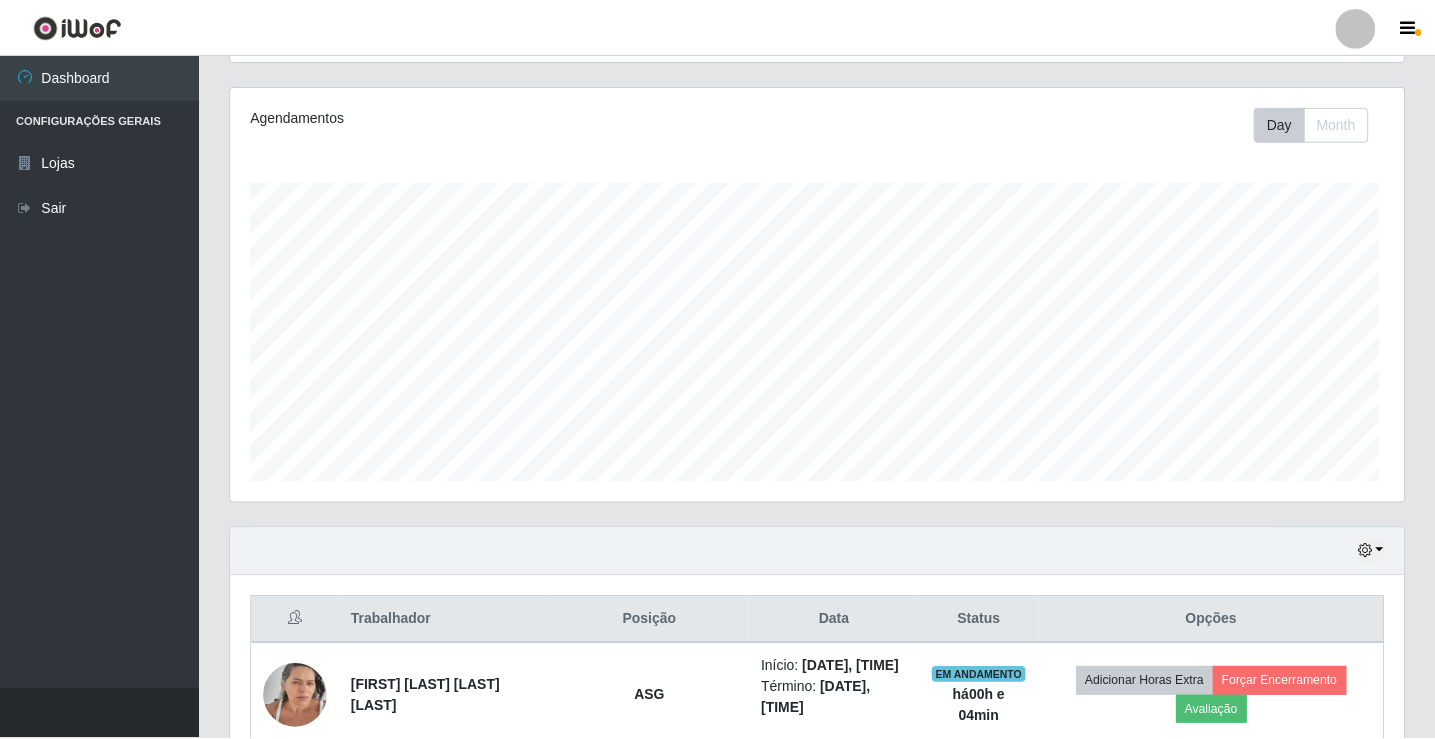 scroll, scrollTop: 319, scrollLeft: 0, axis: vertical 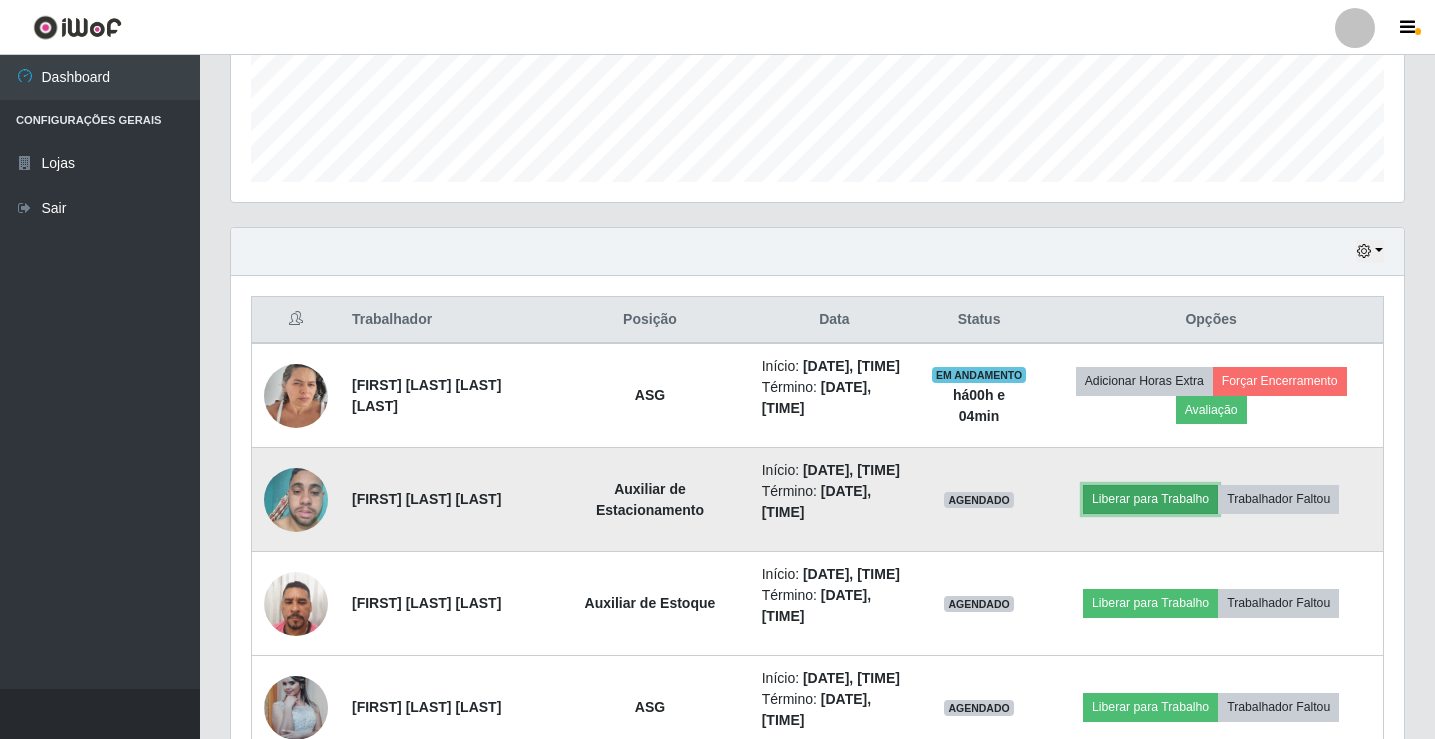 click on "Liberar para Trabalho" at bounding box center [1150, 499] 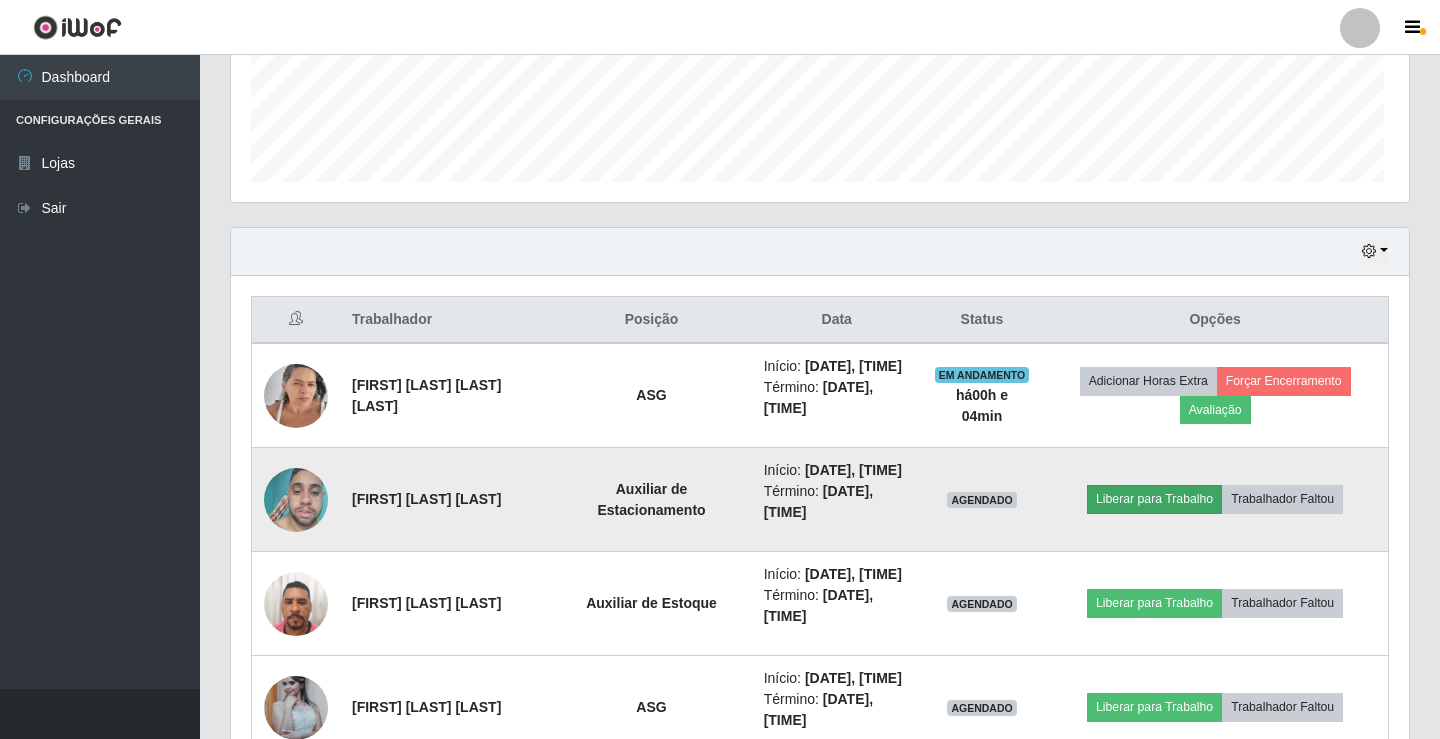 scroll, scrollTop: 999585, scrollLeft: 998837, axis: both 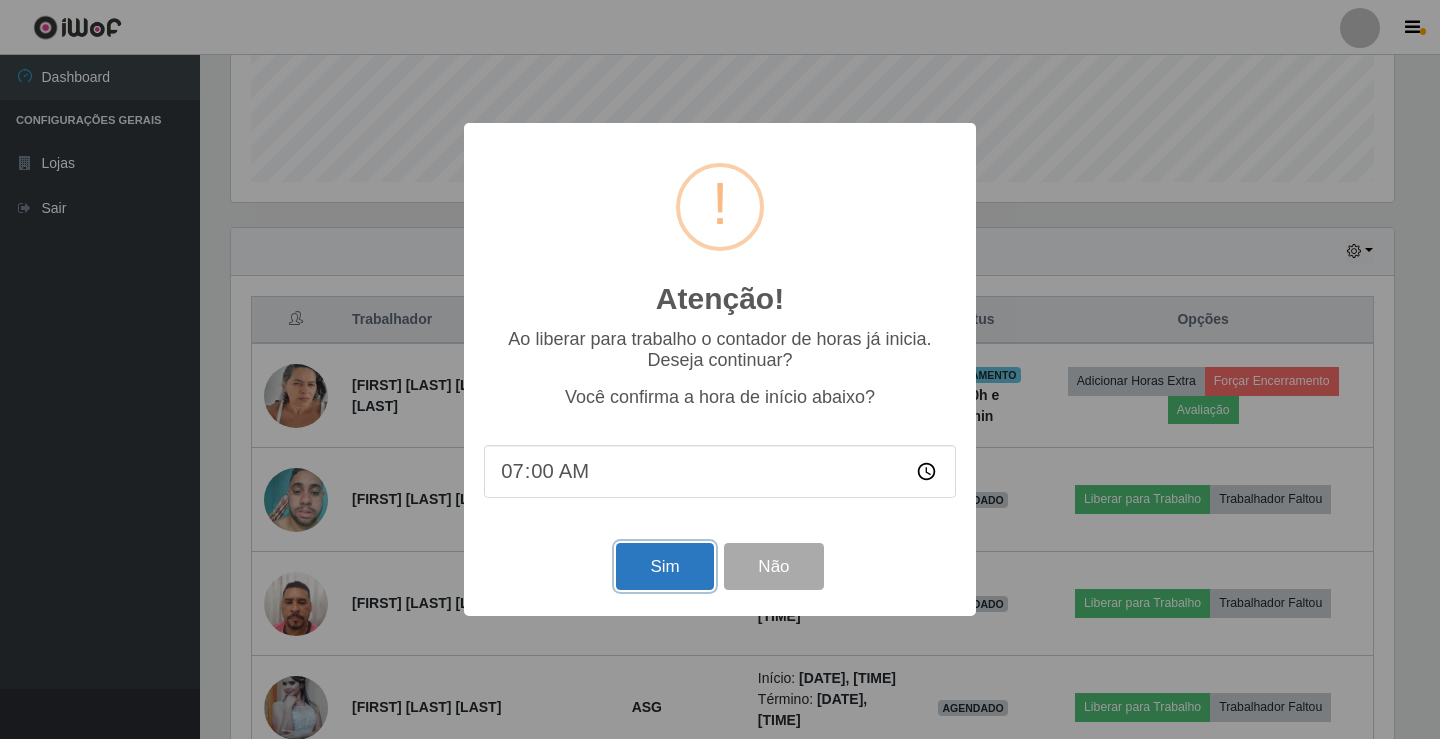 click on "Sim" at bounding box center [664, 566] 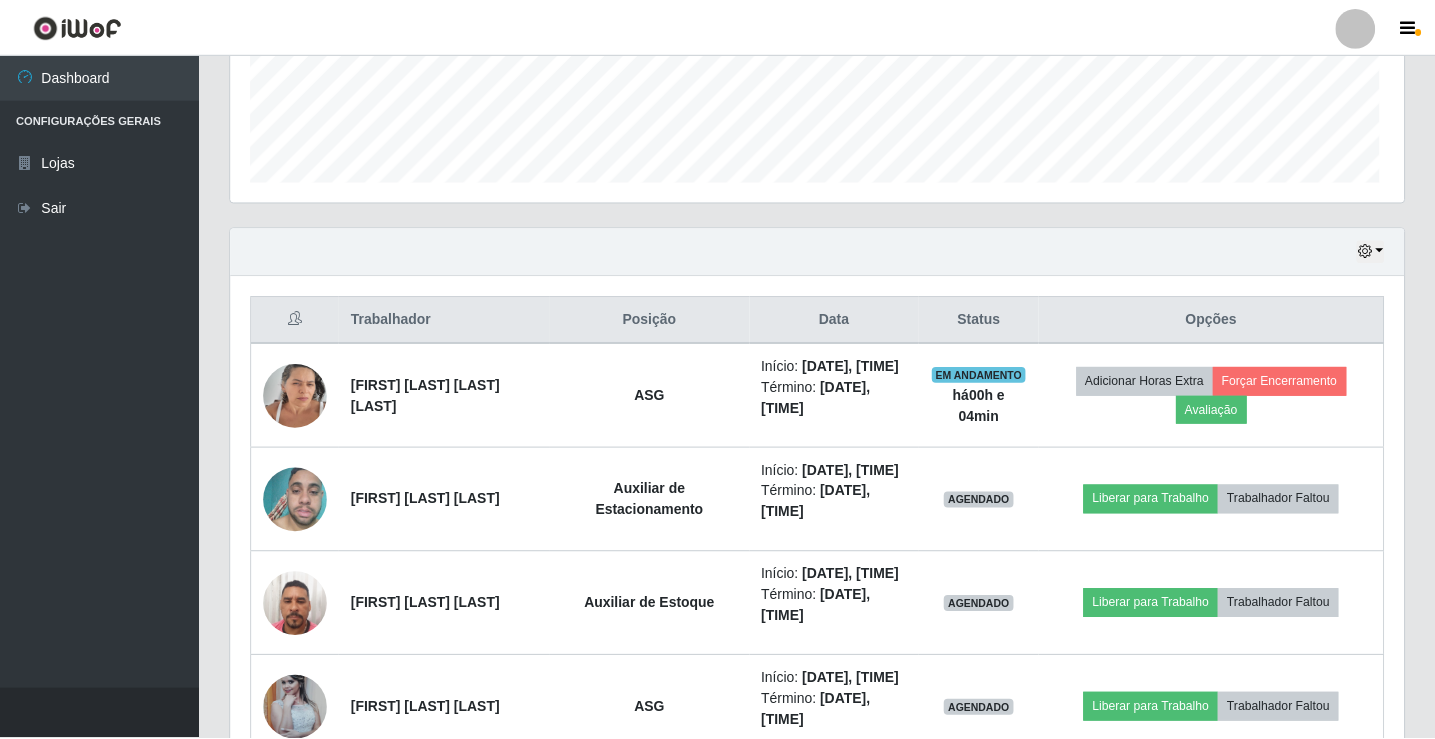 scroll, scrollTop: 999585, scrollLeft: 998827, axis: both 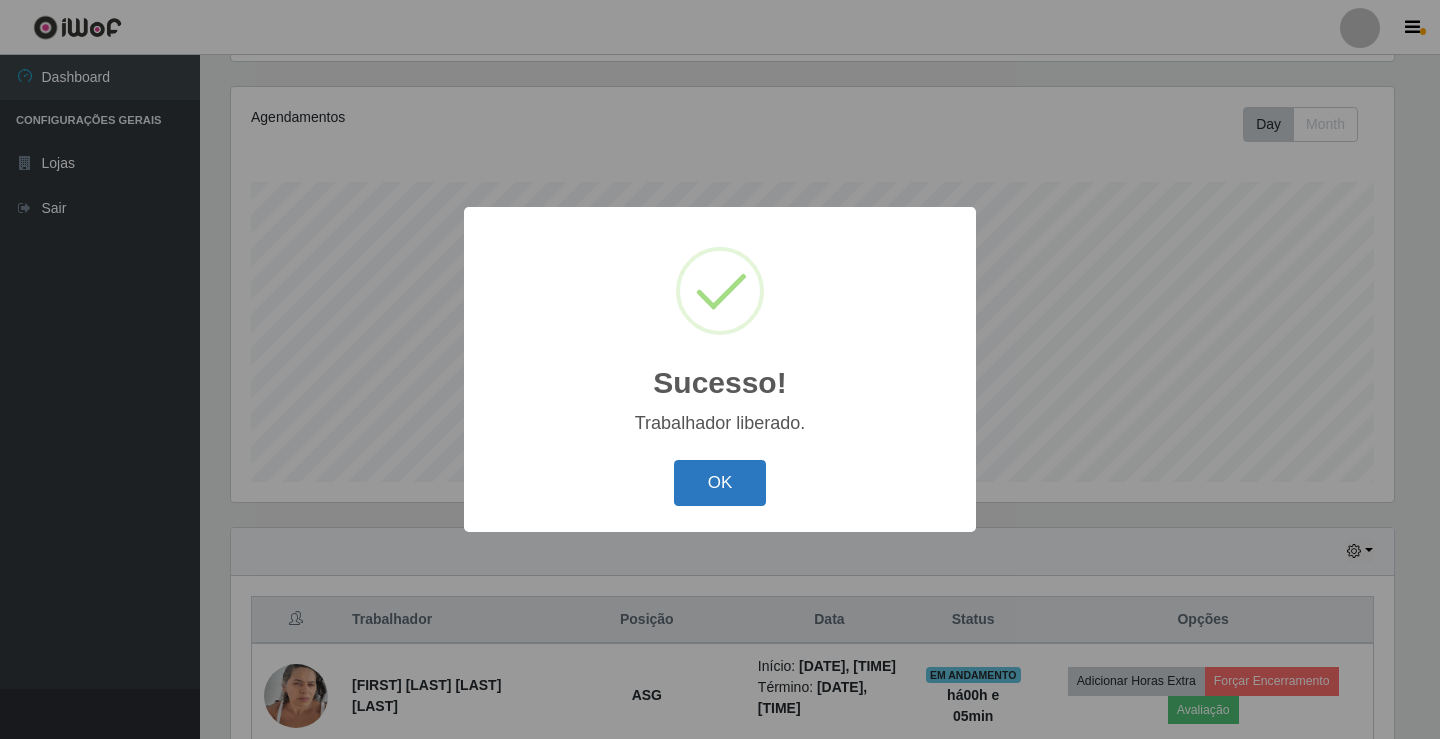 click on "OK" at bounding box center [720, 483] 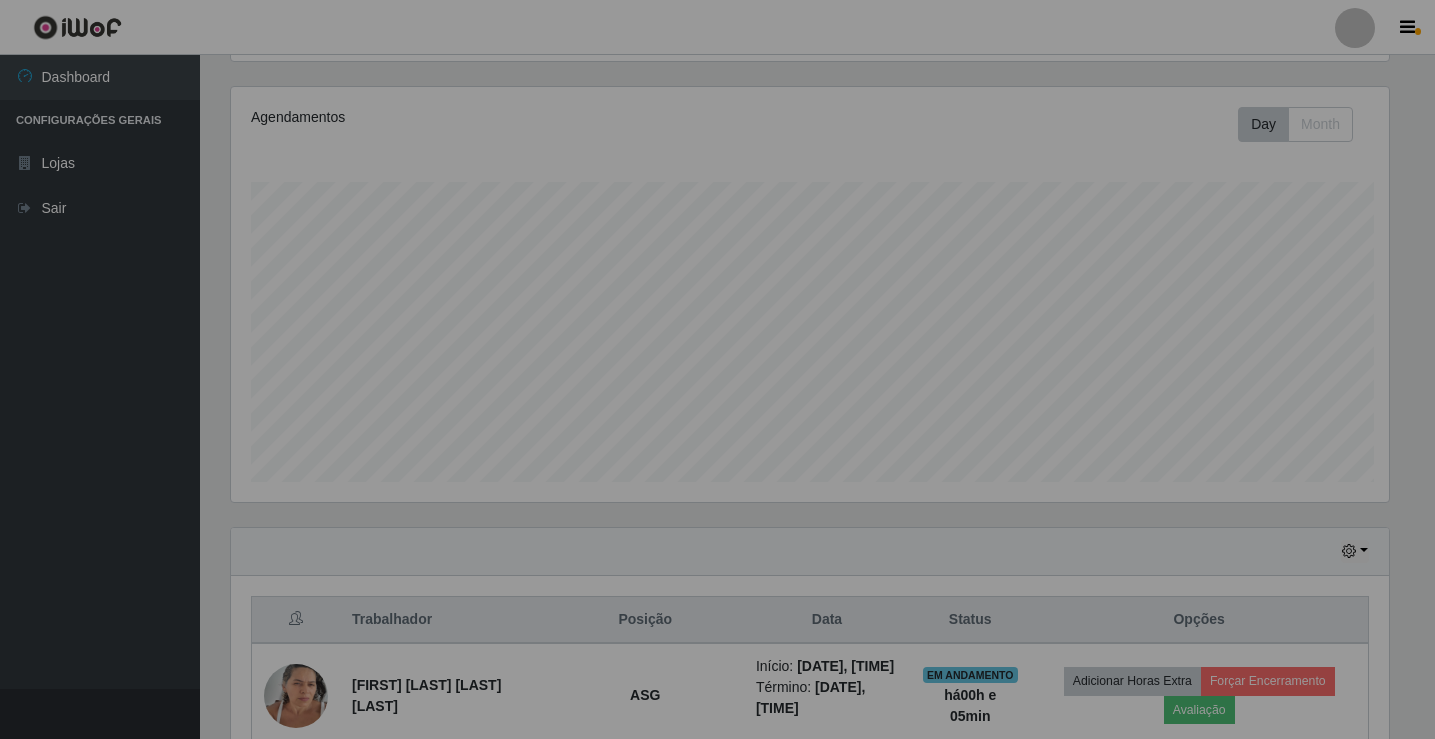 scroll, scrollTop: 999585, scrollLeft: 998827, axis: both 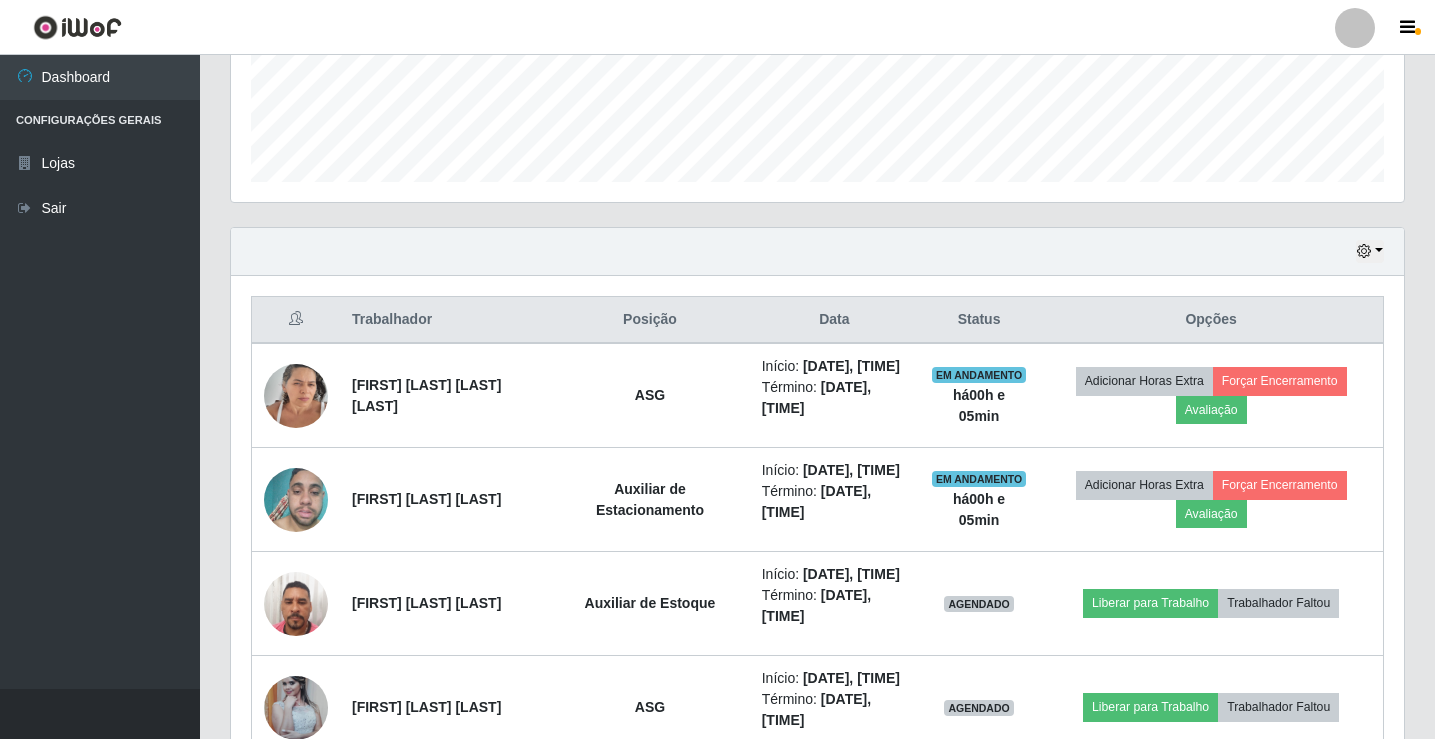 click at bounding box center [1355, 28] 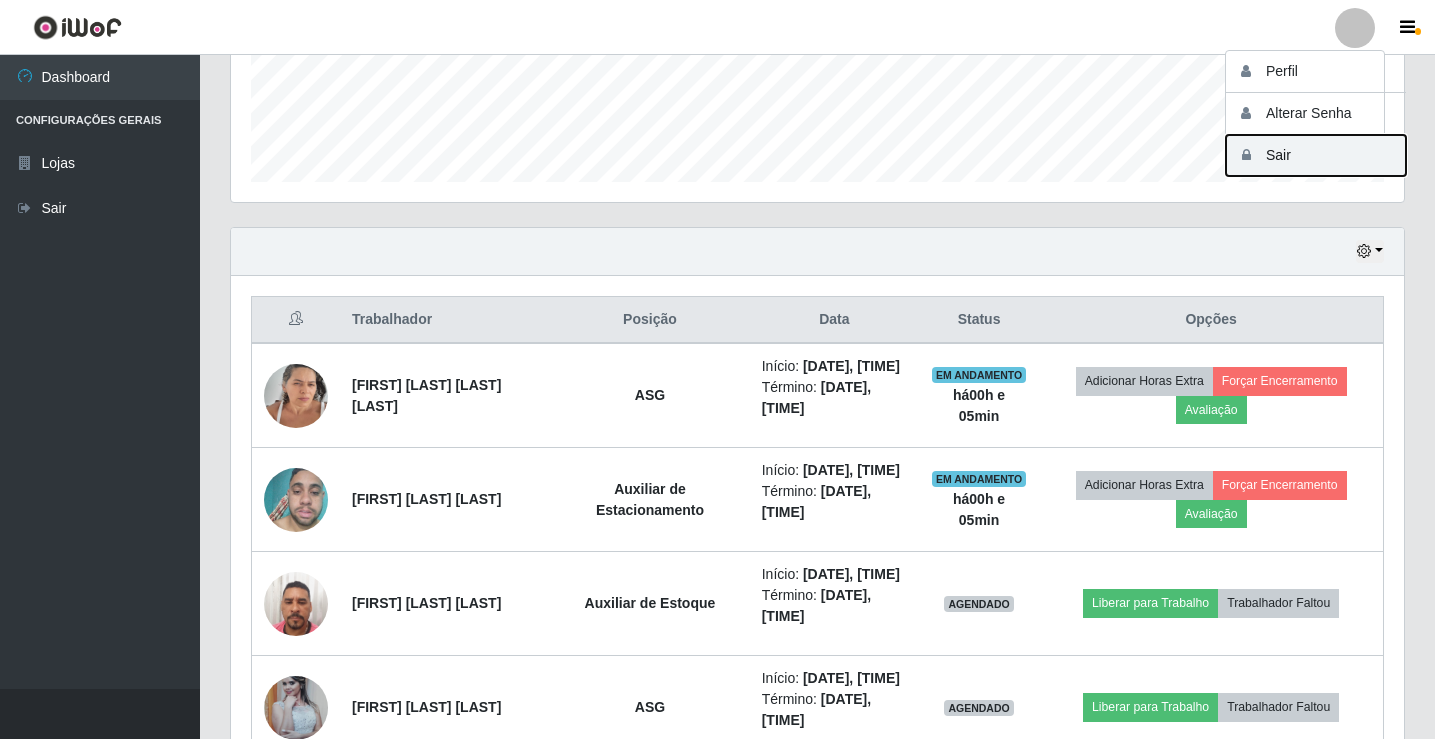click on "Sair" at bounding box center [1316, 155] 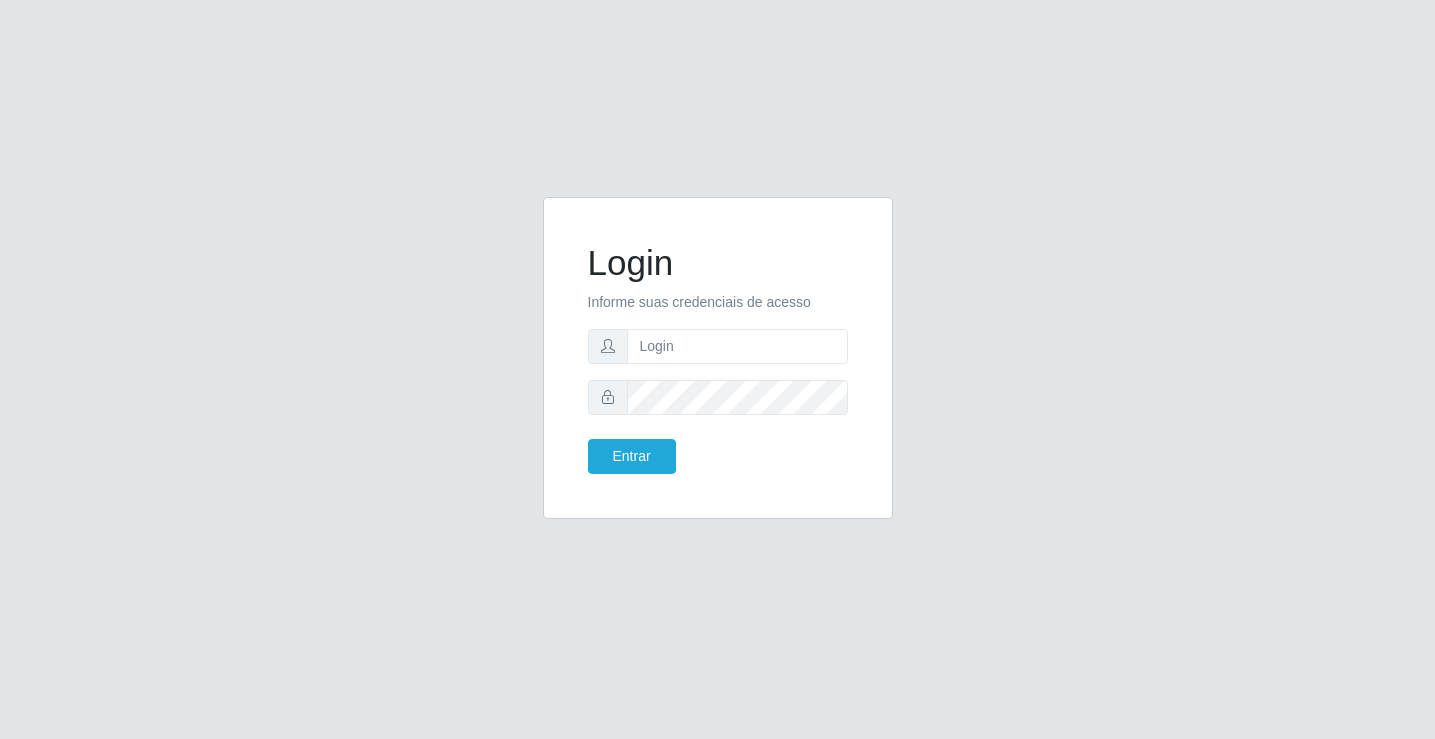 scroll, scrollTop: 0, scrollLeft: 0, axis: both 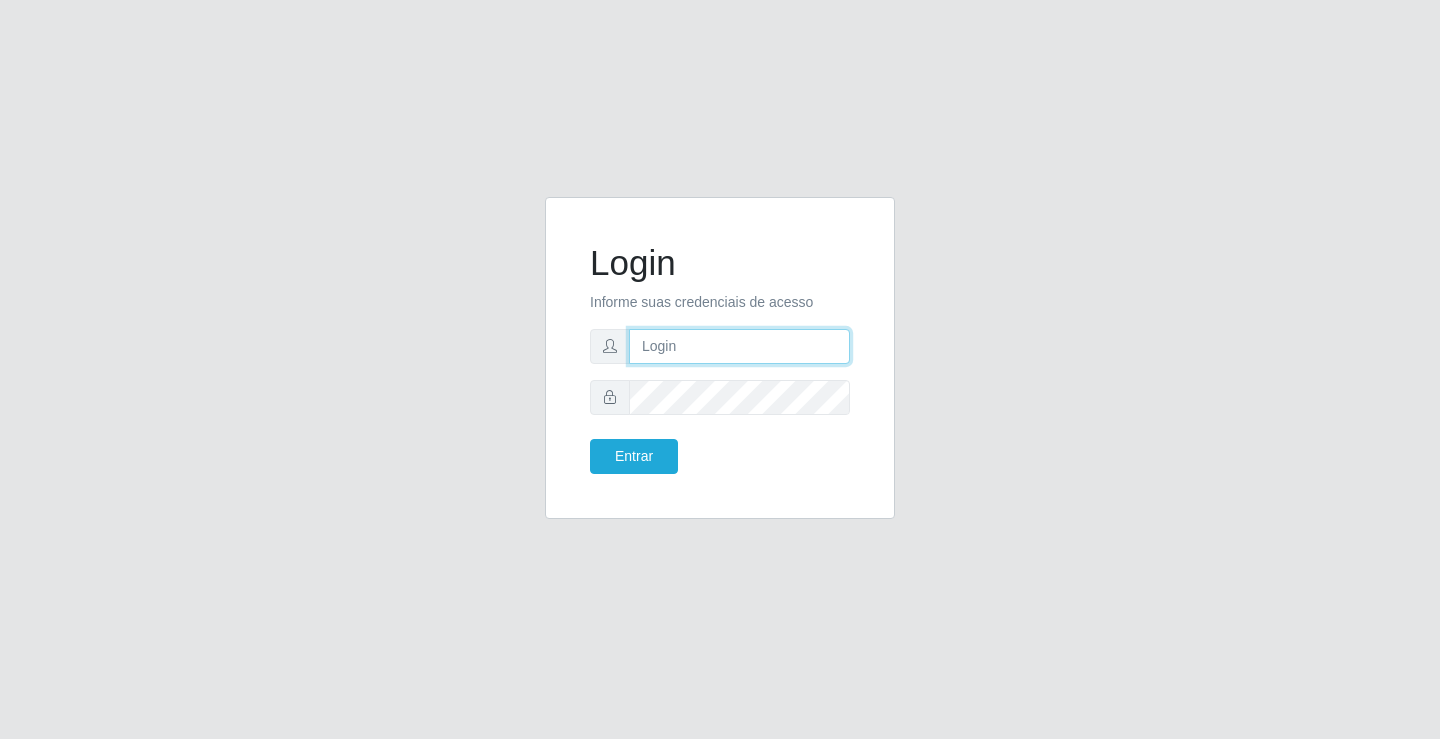 click at bounding box center [739, 346] 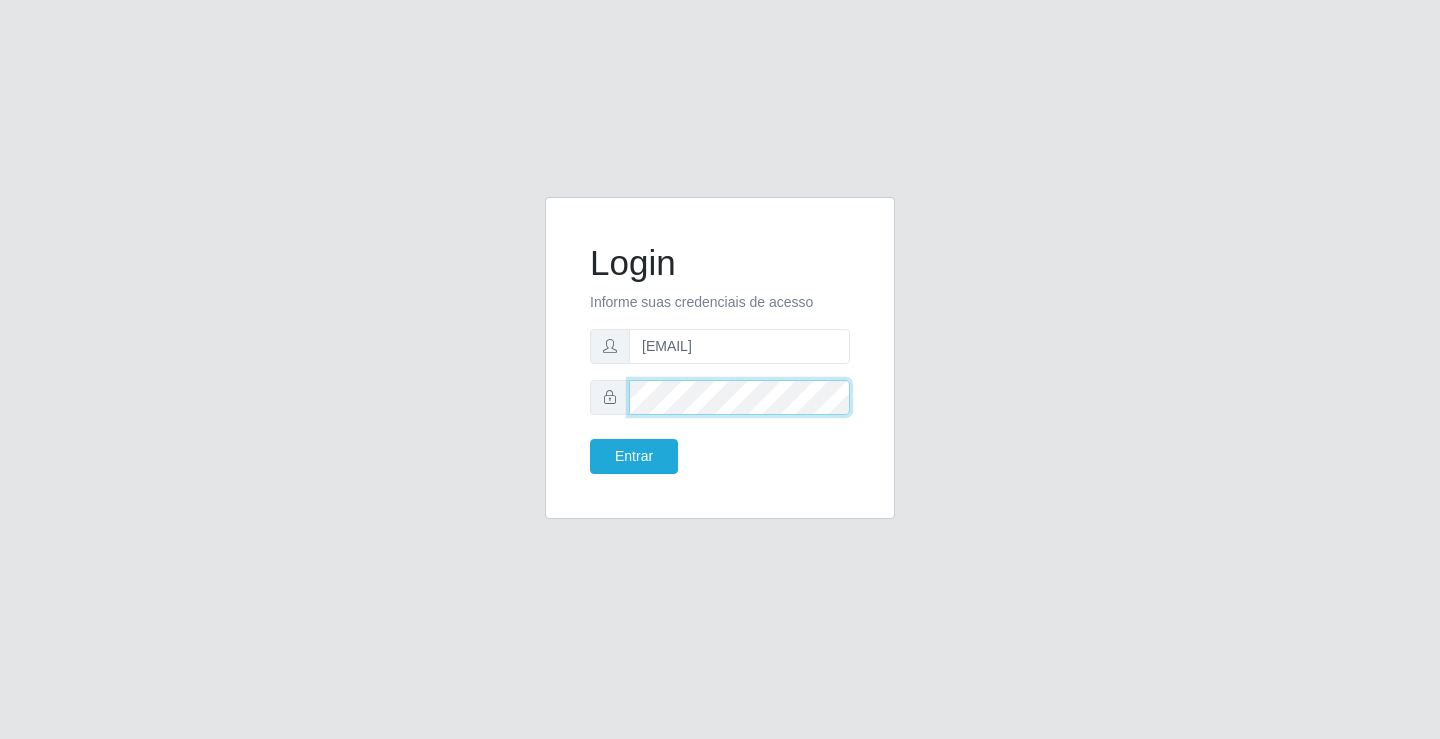 click on "Entrar" at bounding box center [634, 456] 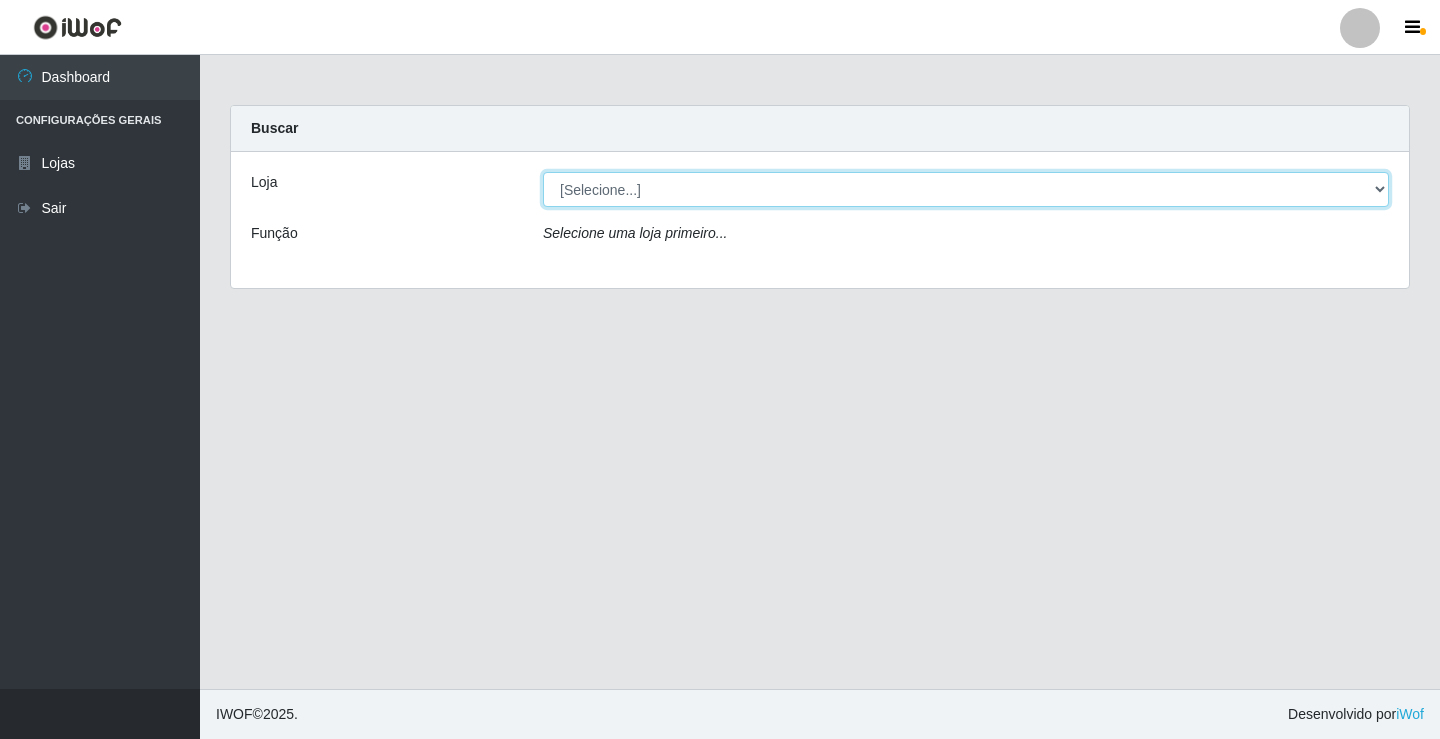 click on "[Selecione...] Ideal - [NAME]" at bounding box center (966, 189) 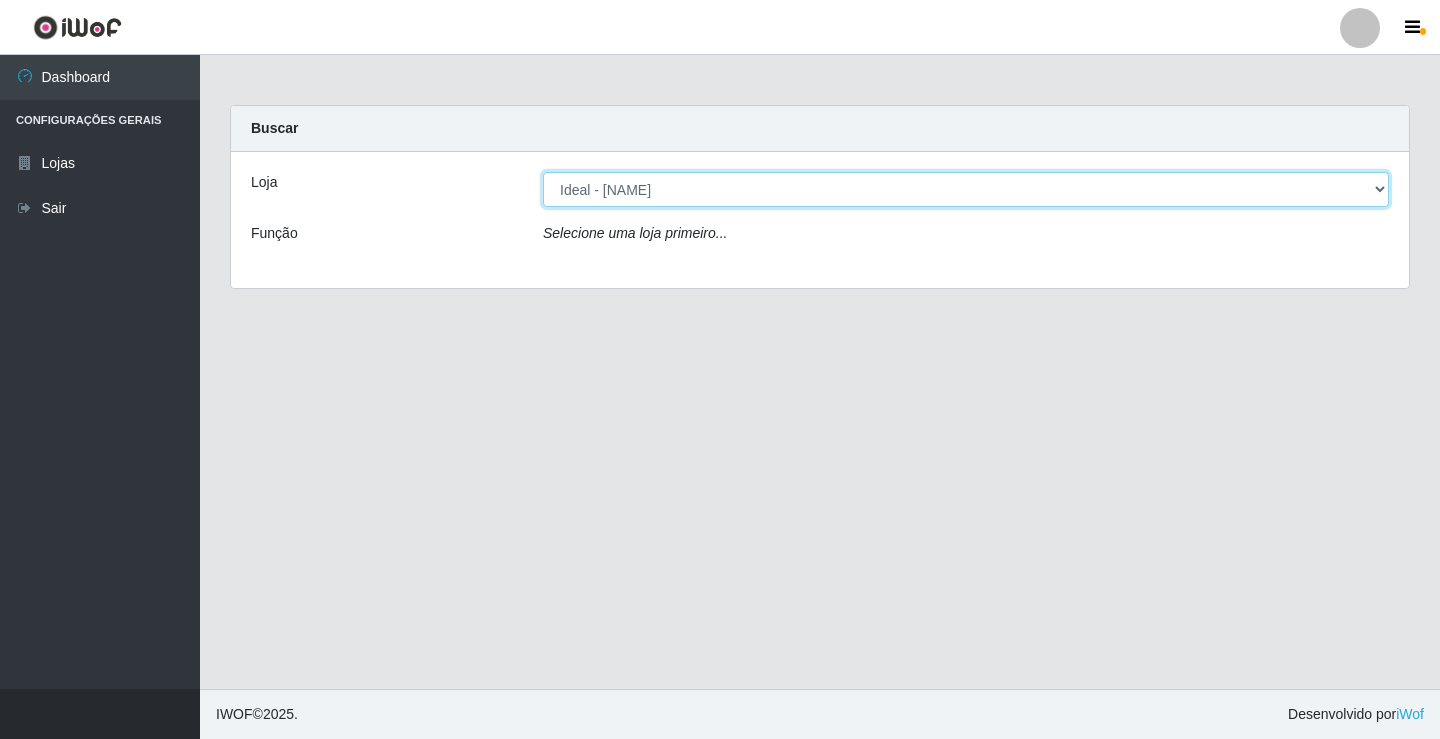 click on "[Selecione...] Ideal - [NAME]" at bounding box center (966, 189) 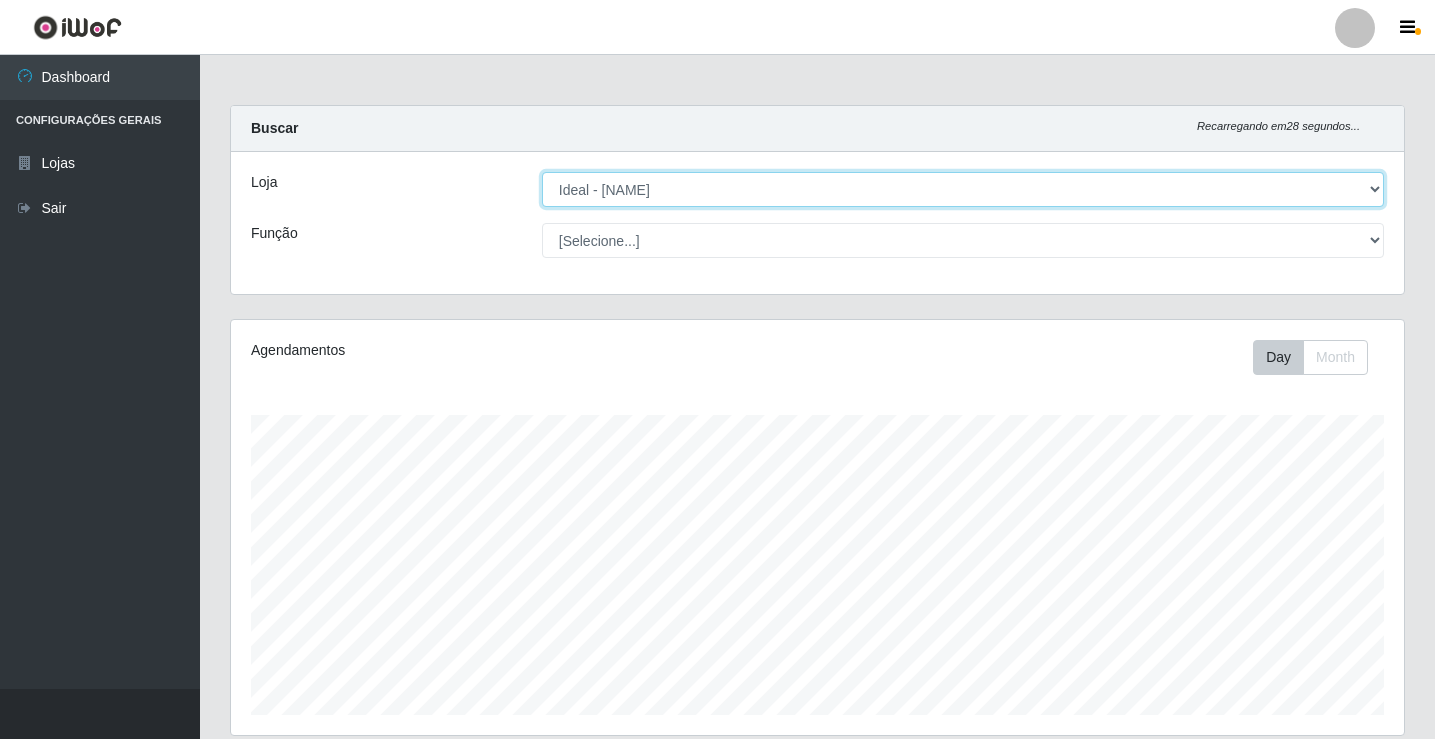 scroll, scrollTop: 999585, scrollLeft: 998827, axis: both 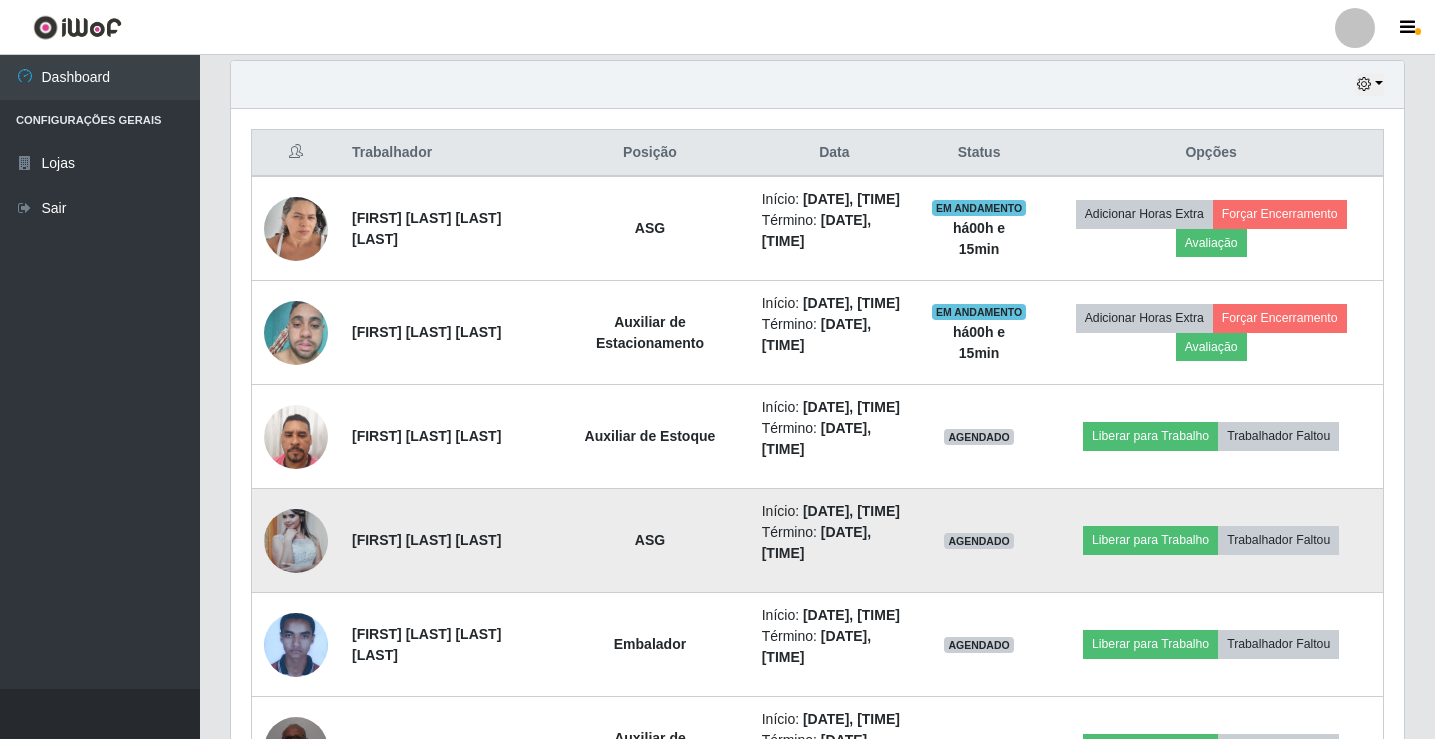 click at bounding box center [296, 540] 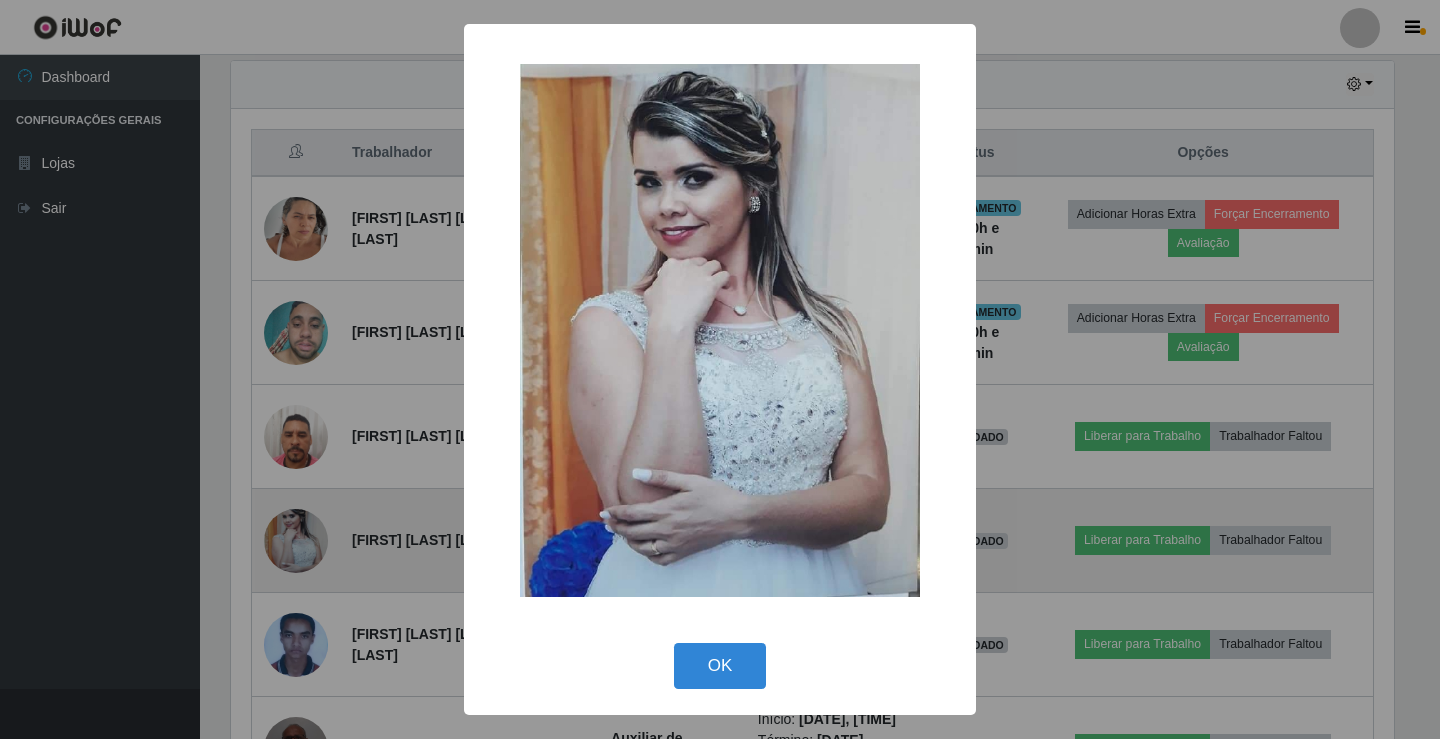 scroll, scrollTop: 999585, scrollLeft: 998837, axis: both 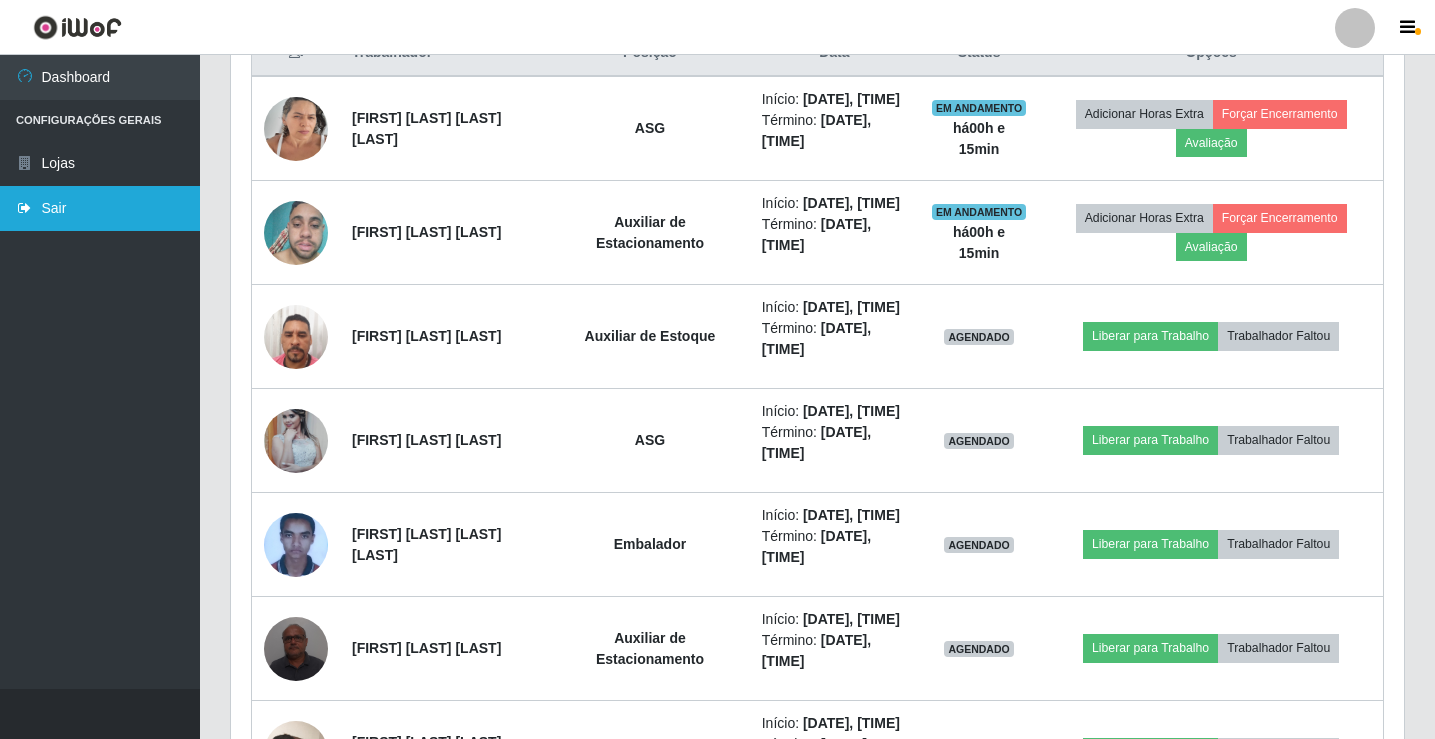 click on "Sair" at bounding box center [100, 208] 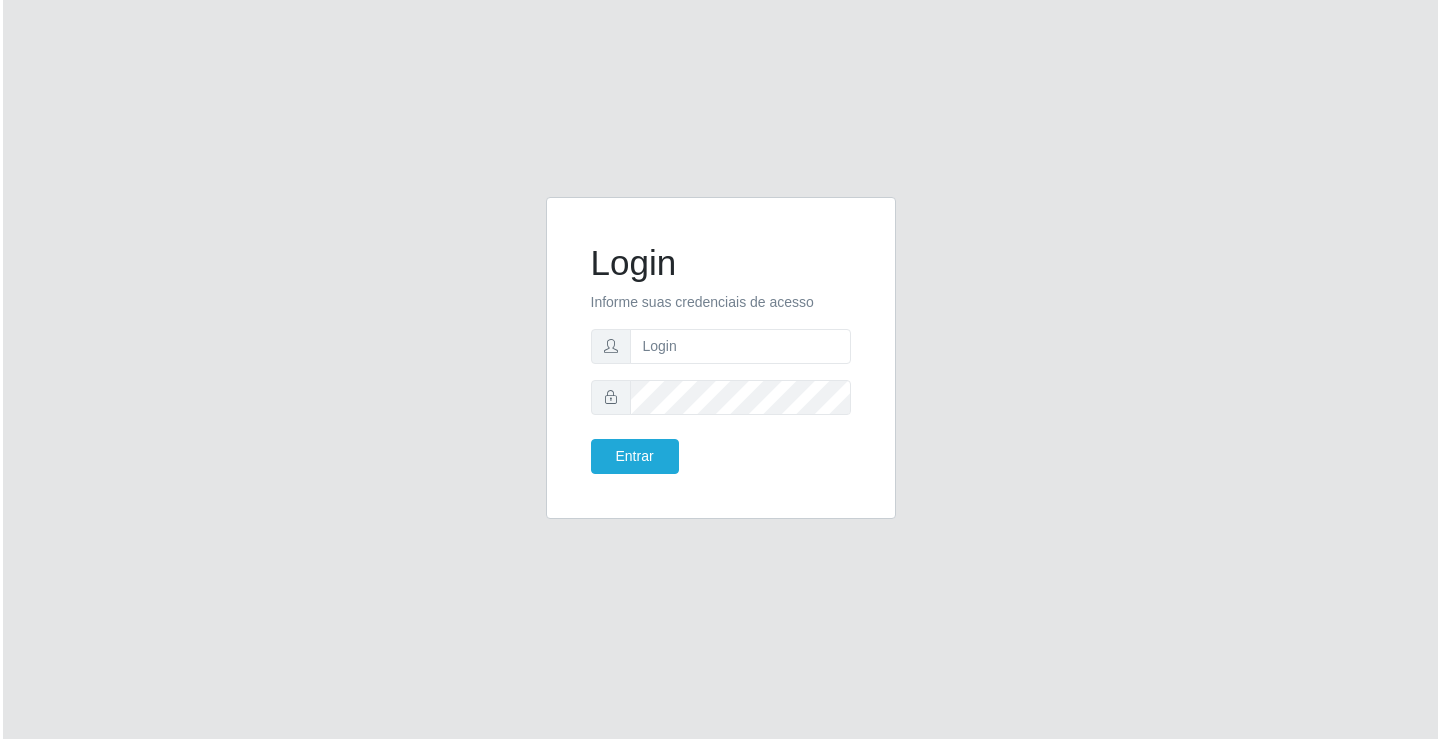 scroll, scrollTop: 0, scrollLeft: 0, axis: both 